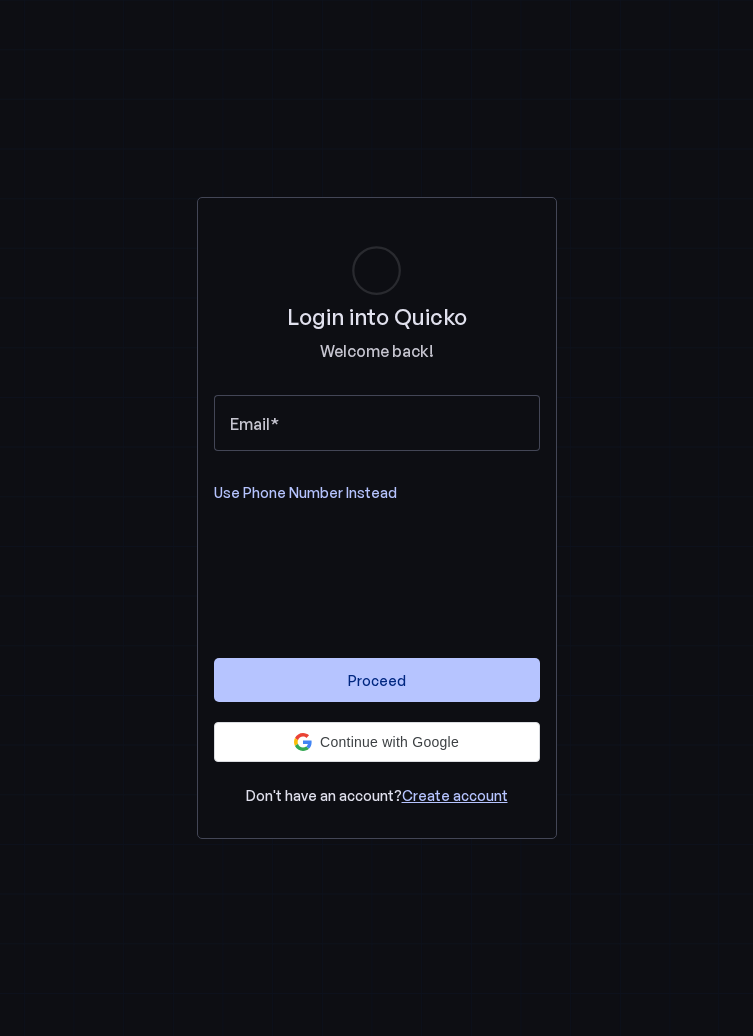 scroll, scrollTop: 0, scrollLeft: 0, axis: both 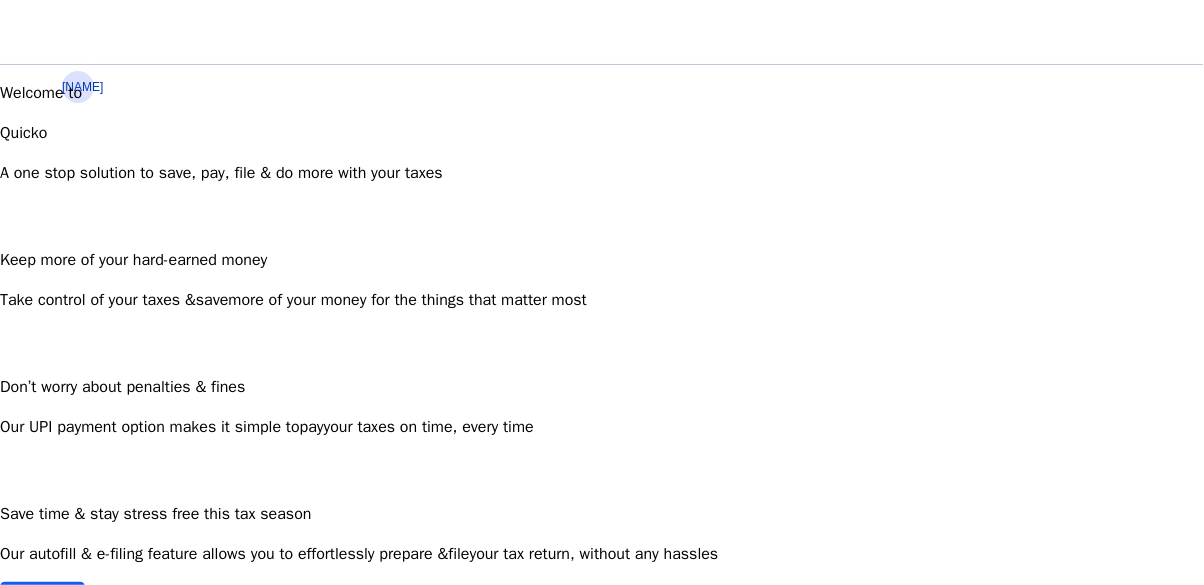 click on "Begin" at bounding box center (42, 602) 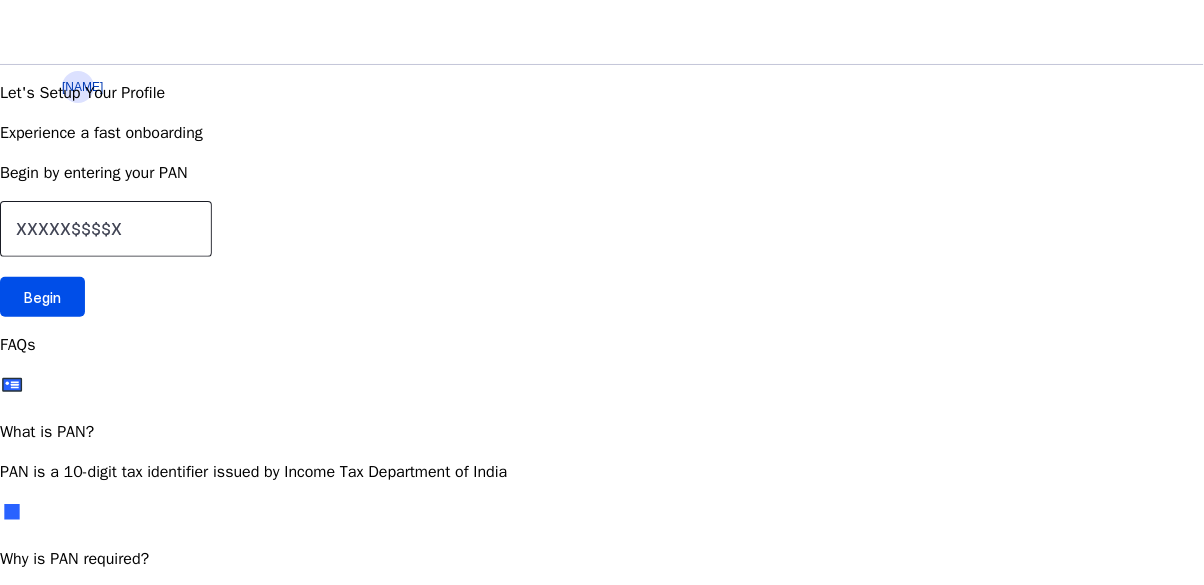 click at bounding box center [106, 229] 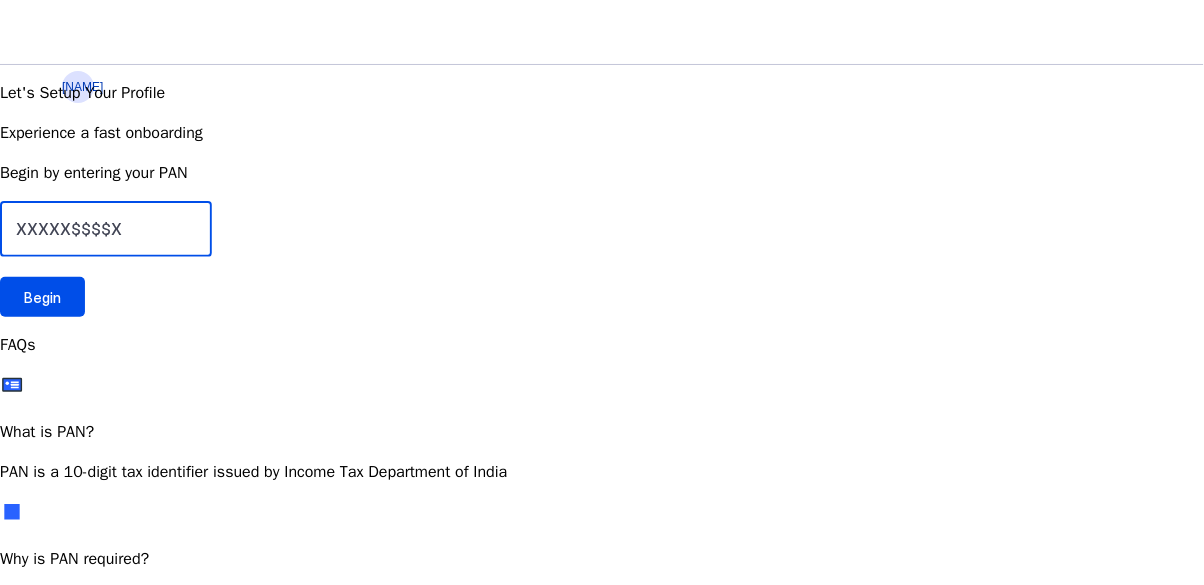 click at bounding box center [106, 229] 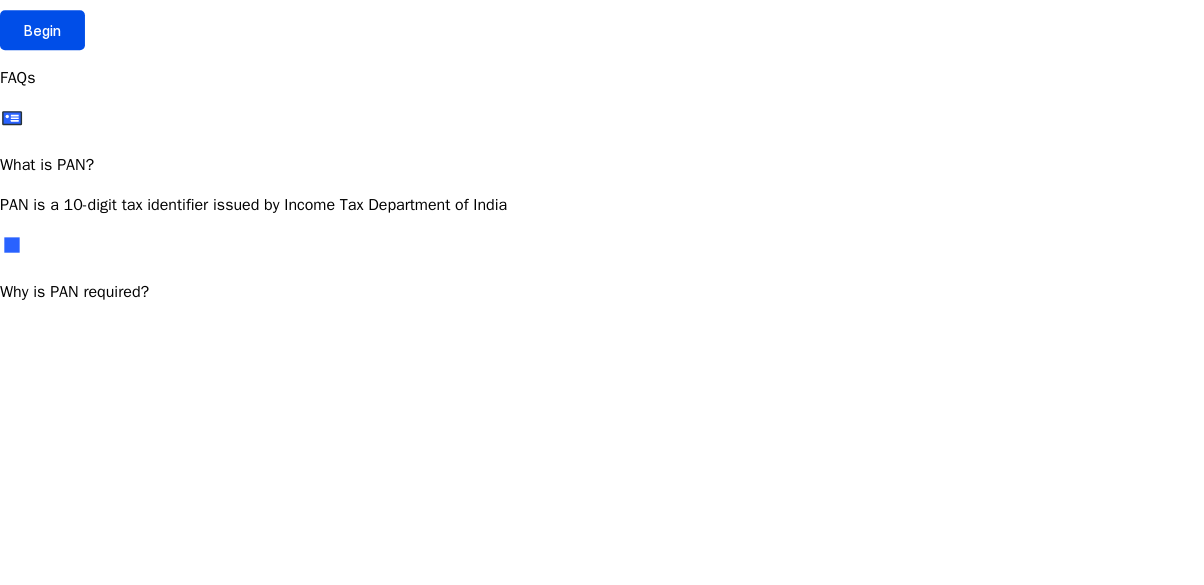 type on "[NAME]" 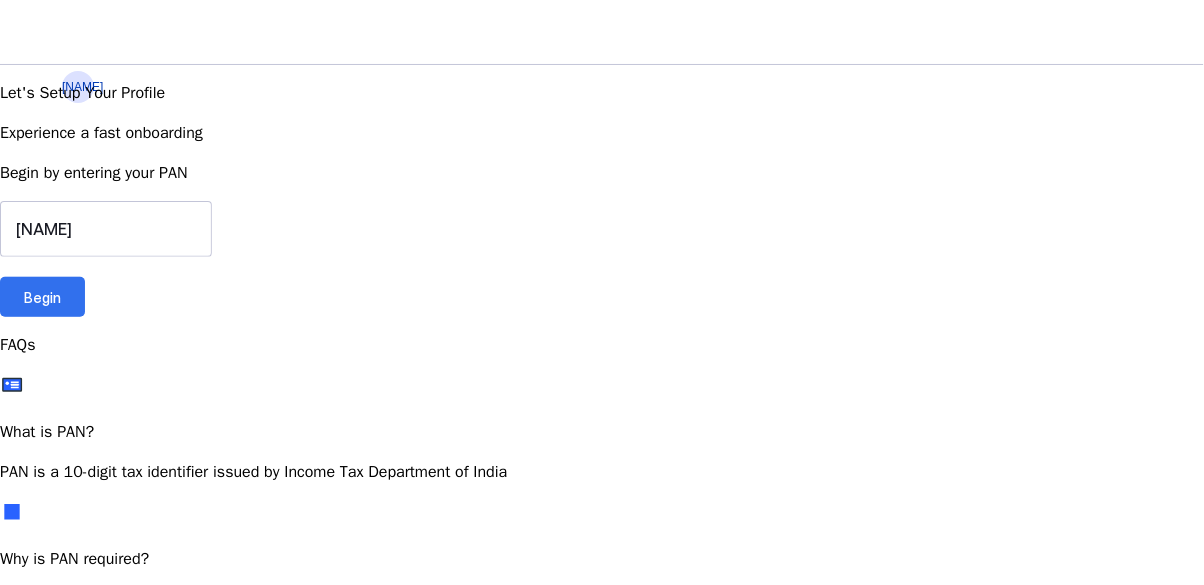 click on "Begin" at bounding box center (42, 297) 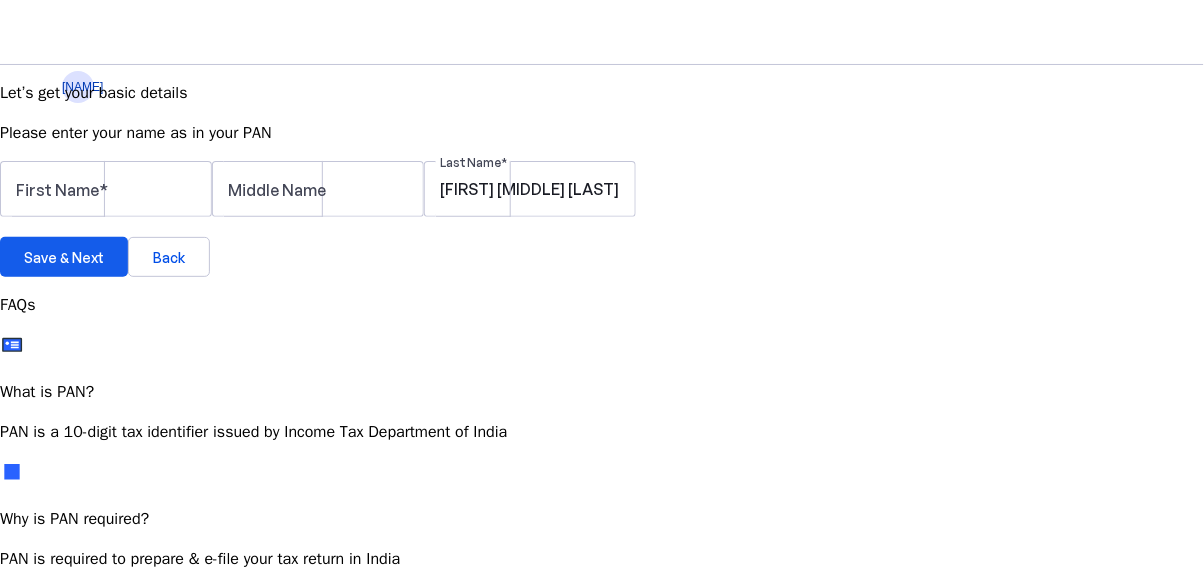 click on "Save & Next" at bounding box center [64, 257] 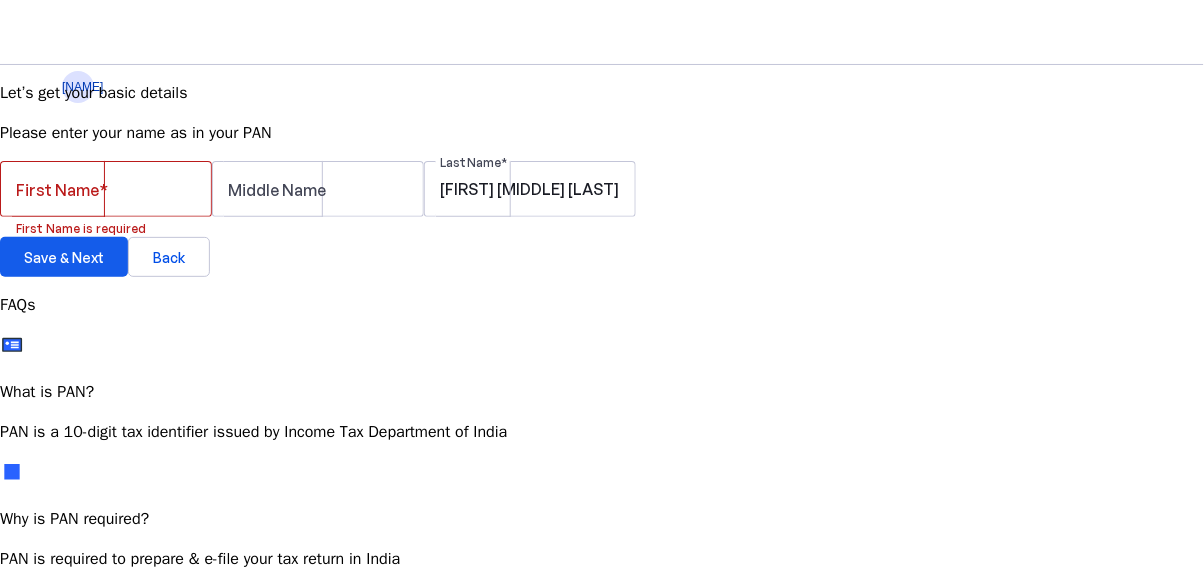 click at bounding box center [64, 257] 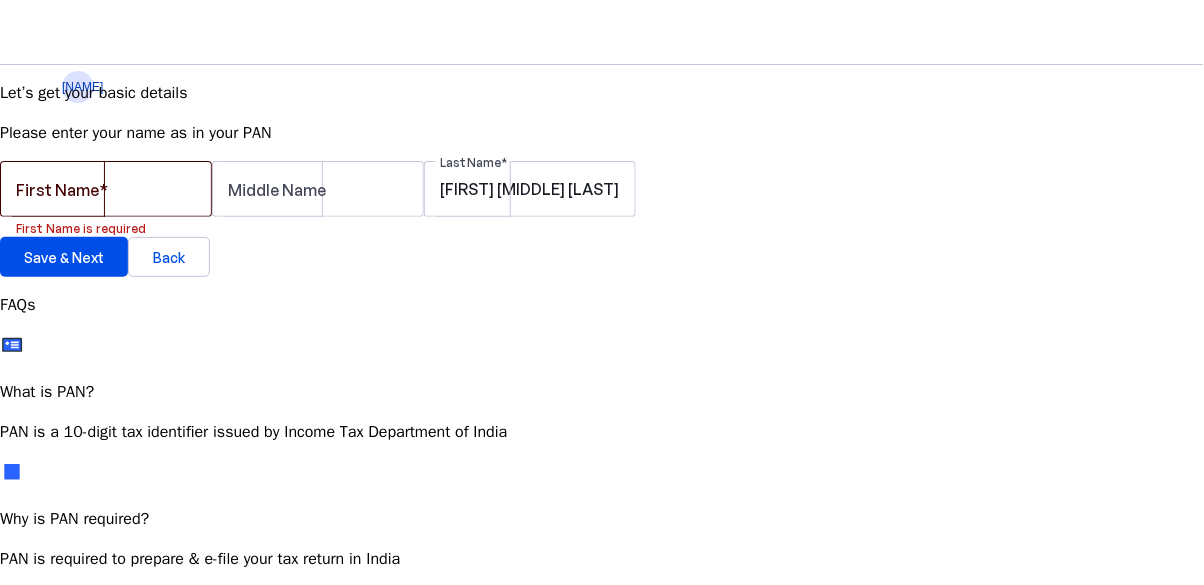 click on "First Name" at bounding box center (106, 189) 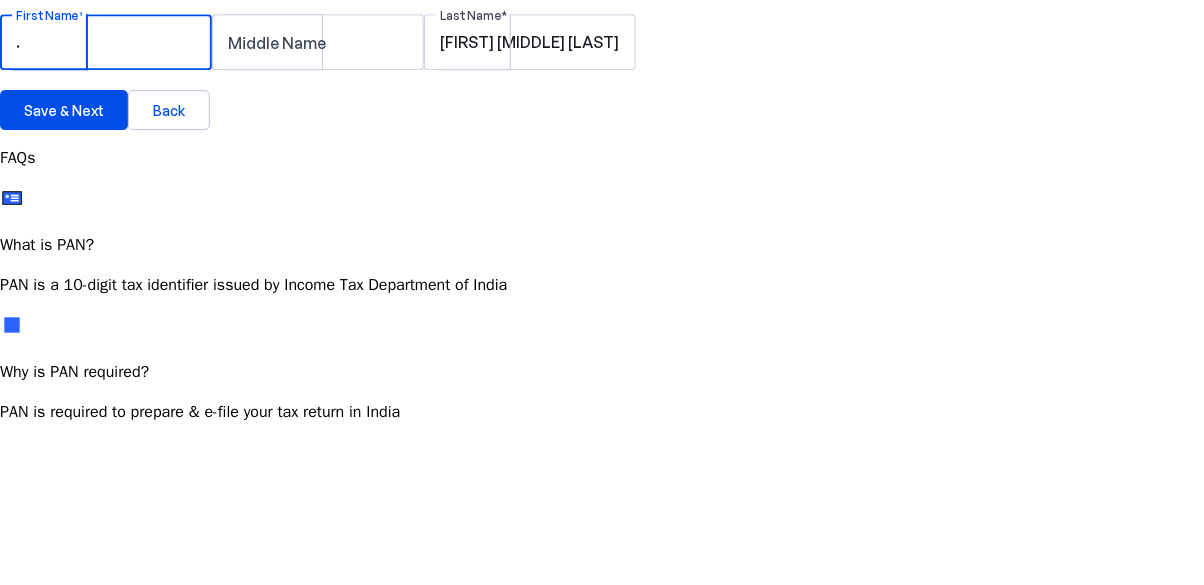 type on "." 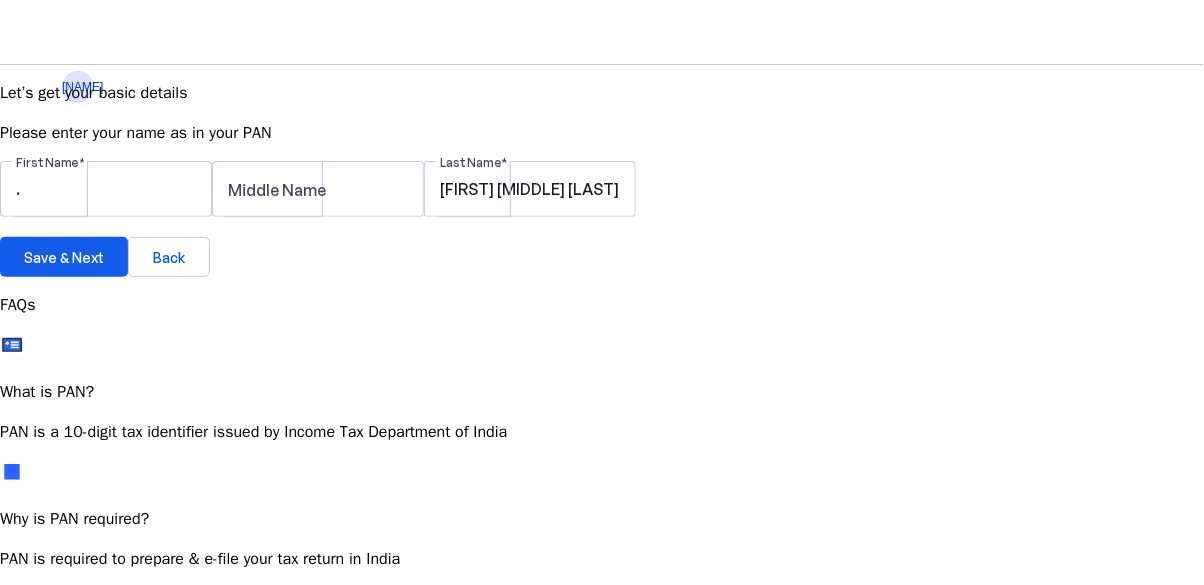 click on "Save & Next" at bounding box center [64, 257] 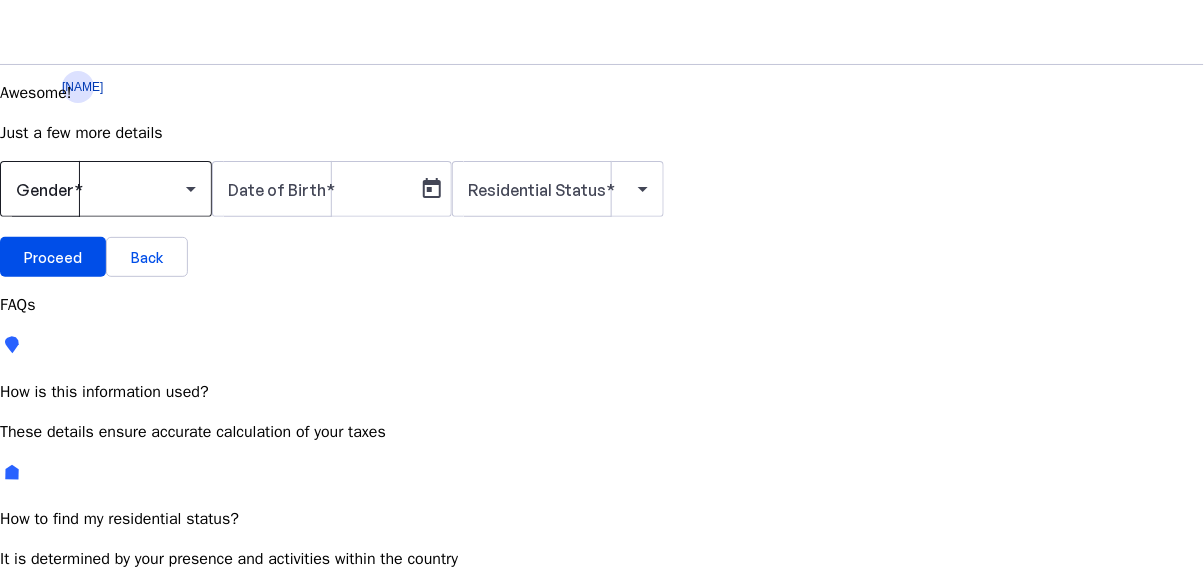 click at bounding box center (101, 189) 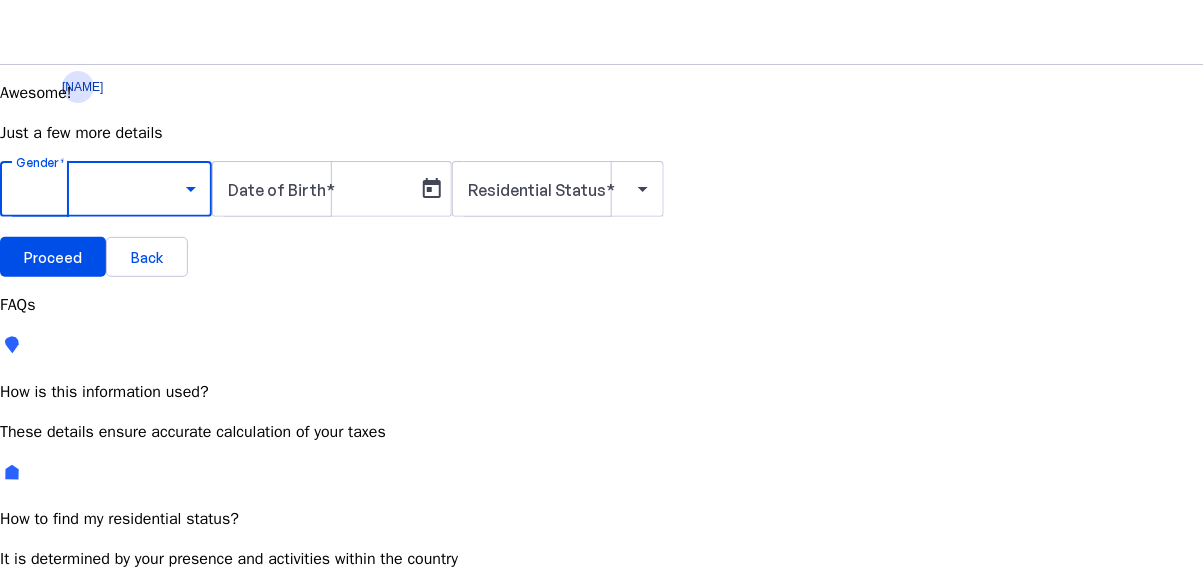 click on "Male" at bounding box center [154, 746] 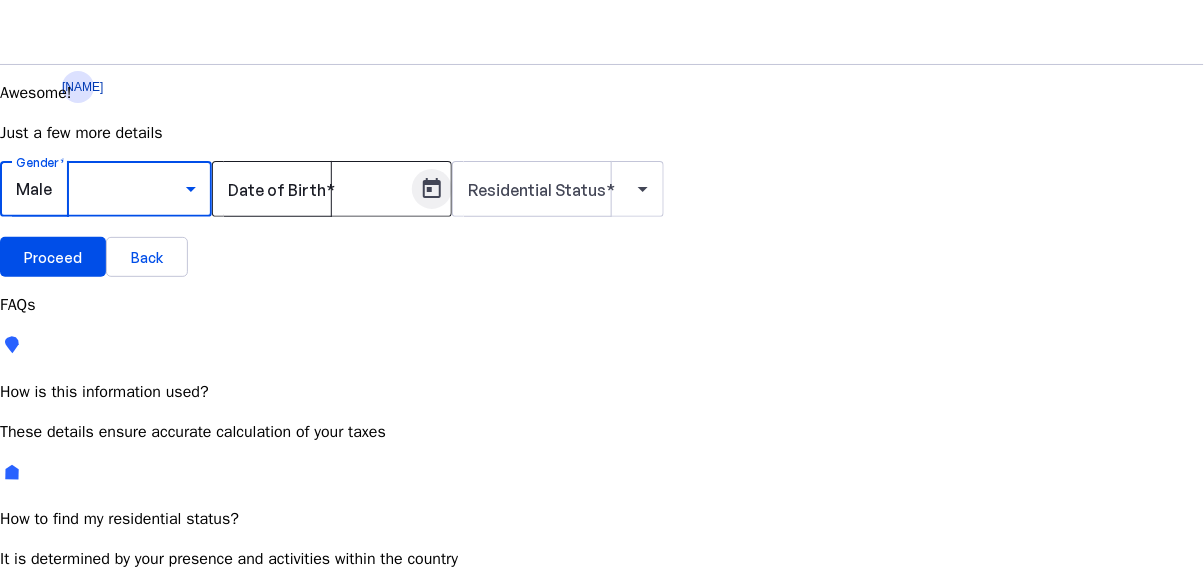 click at bounding box center (432, 189) 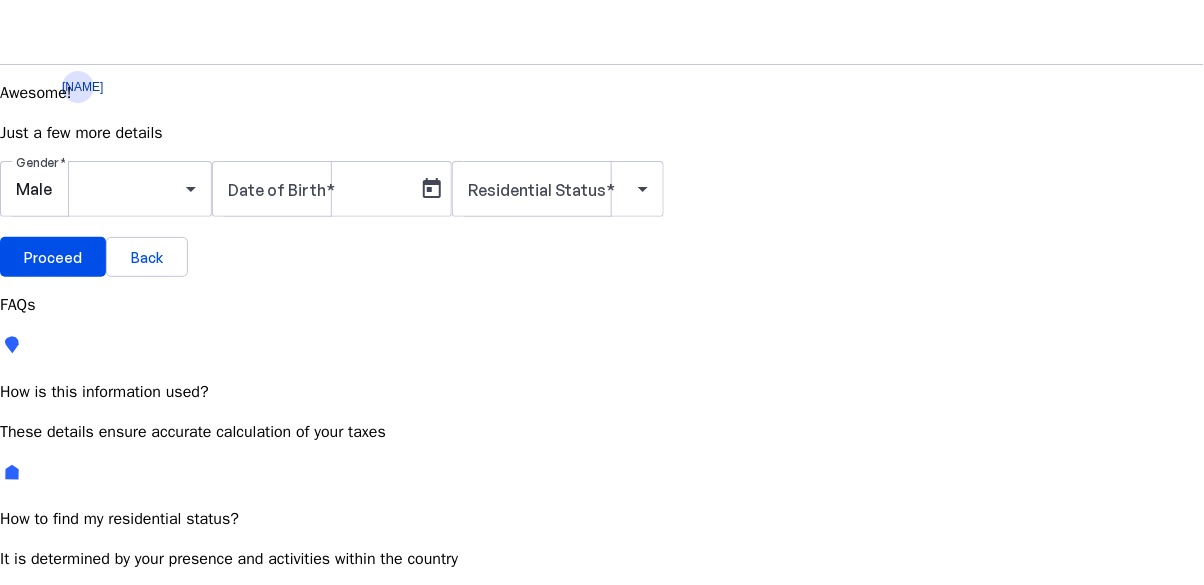 click on "JUL 2025" at bounding box center (116, 755) 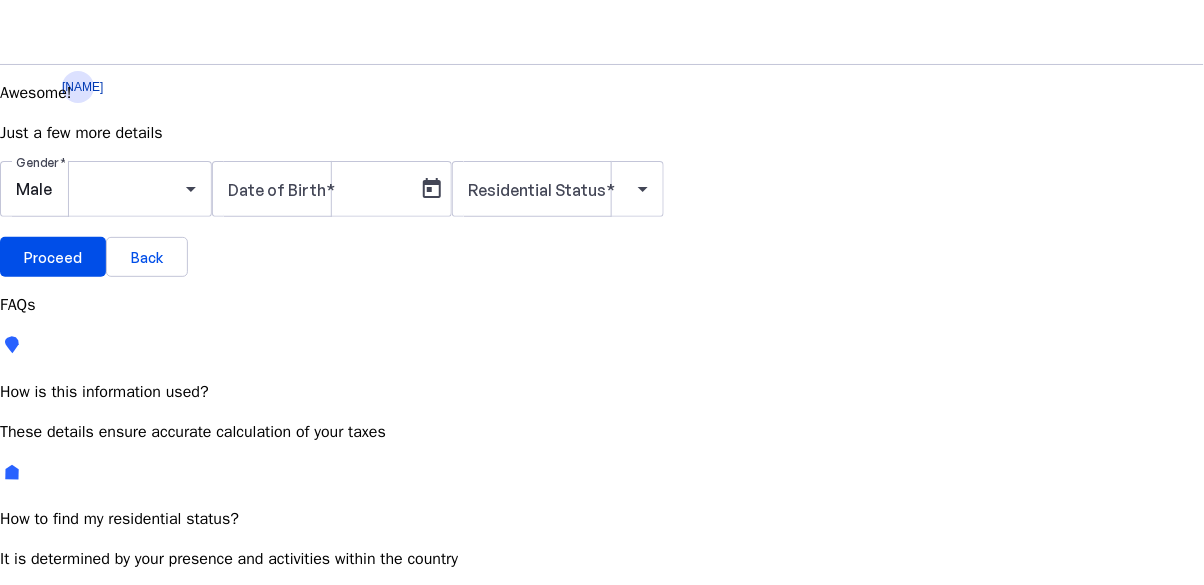 click at bounding box center [231, 756] 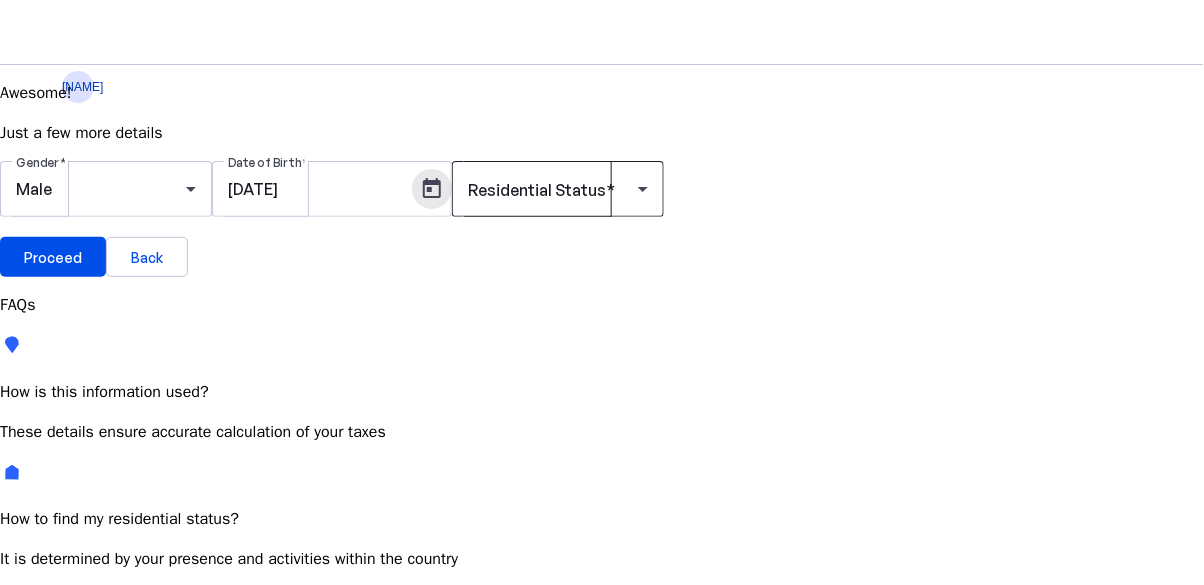 click at bounding box center [553, 189] 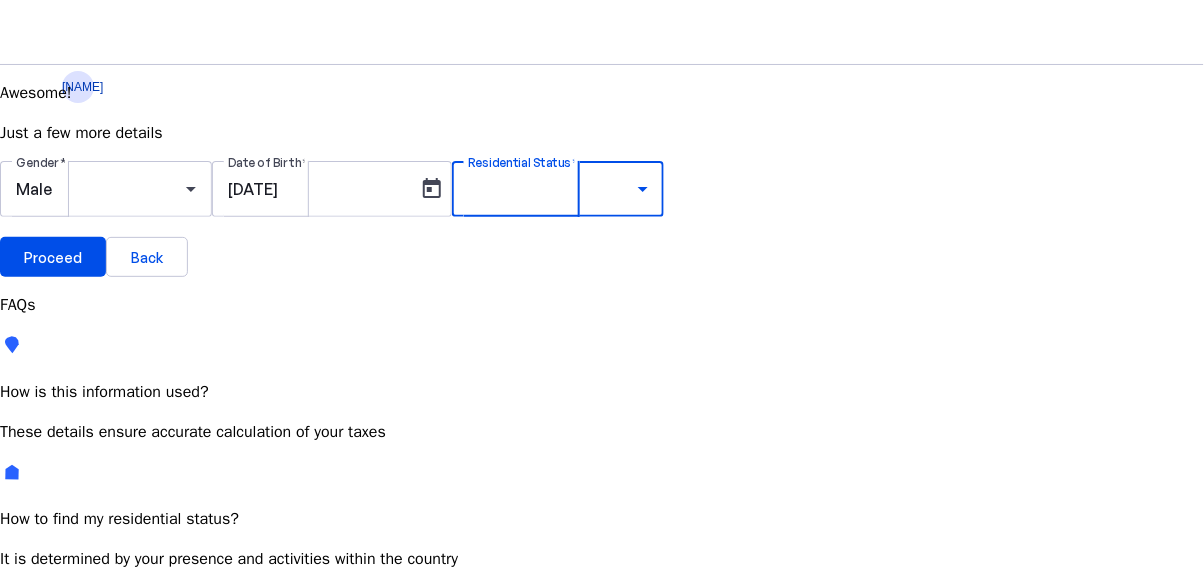 click on "Most Common" at bounding box center [72, 784] 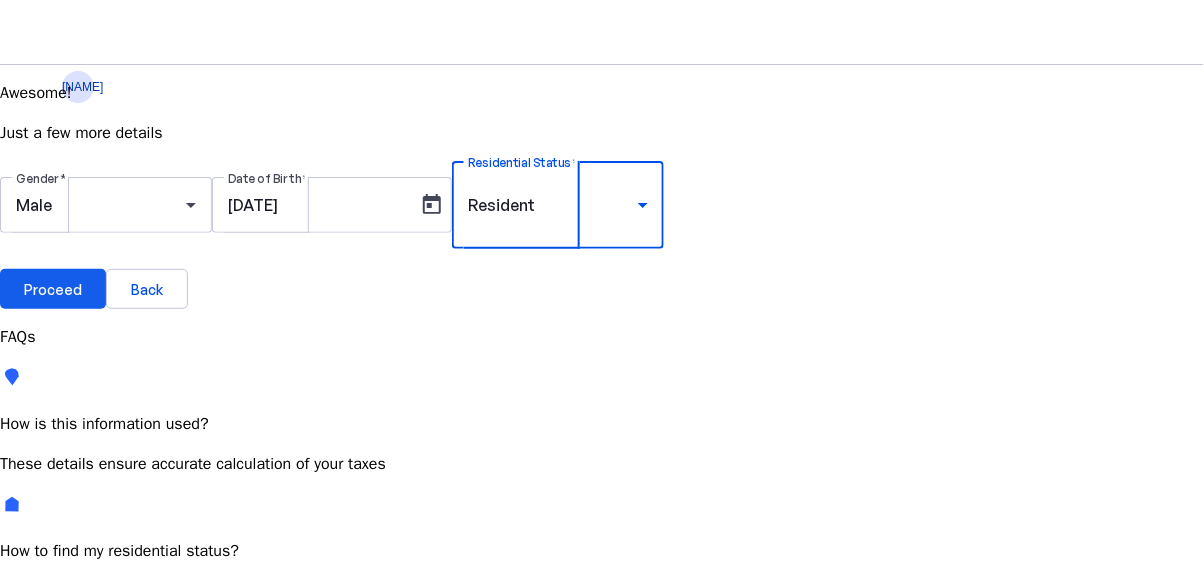 click on "Proceed" at bounding box center [53, 289] 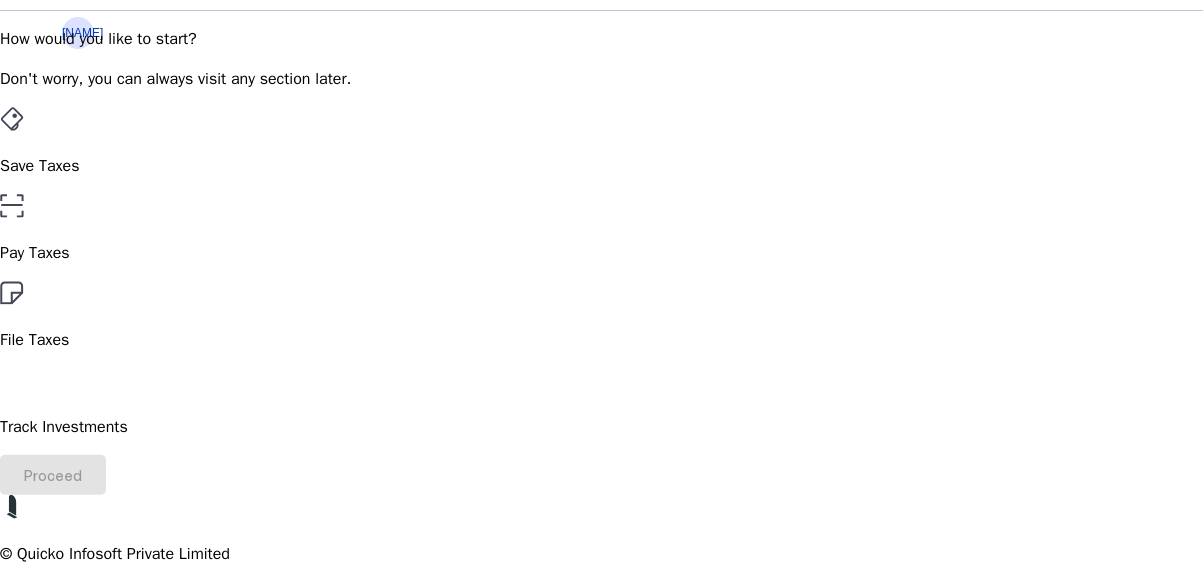 scroll, scrollTop: 61, scrollLeft: 0, axis: vertical 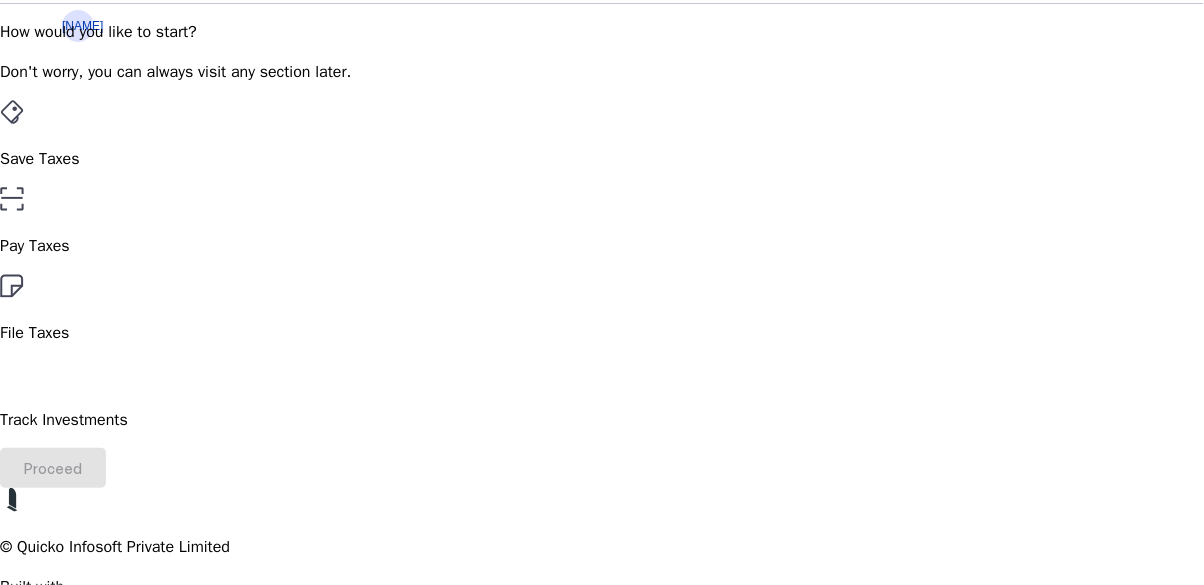 click on "File Taxes" at bounding box center [602, 309] 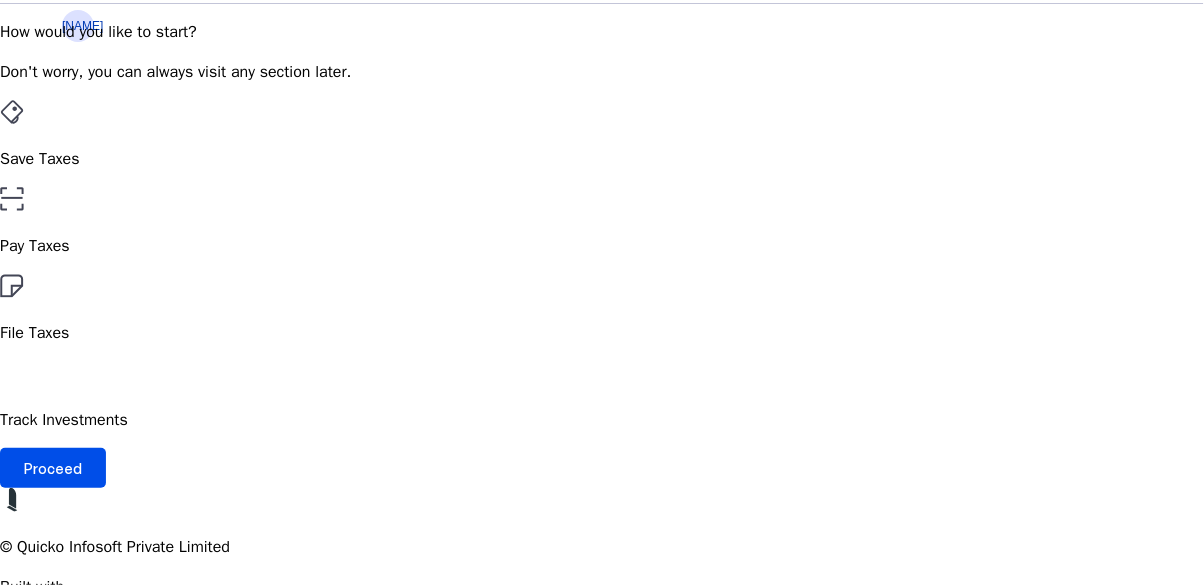 click on "Track Investments" at bounding box center [602, 396] 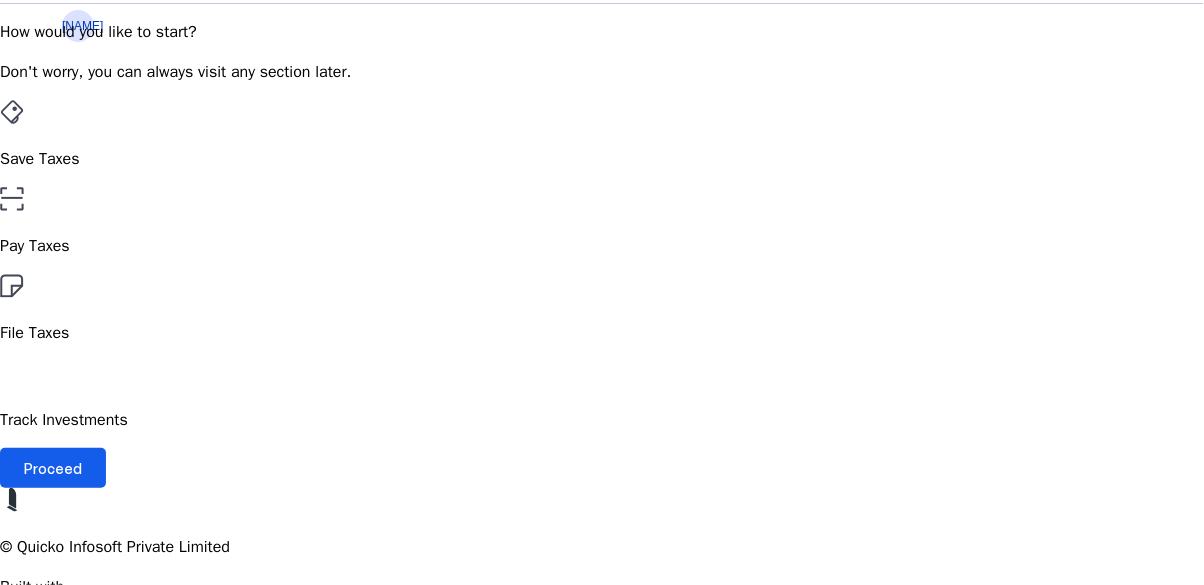 click at bounding box center [53, 468] 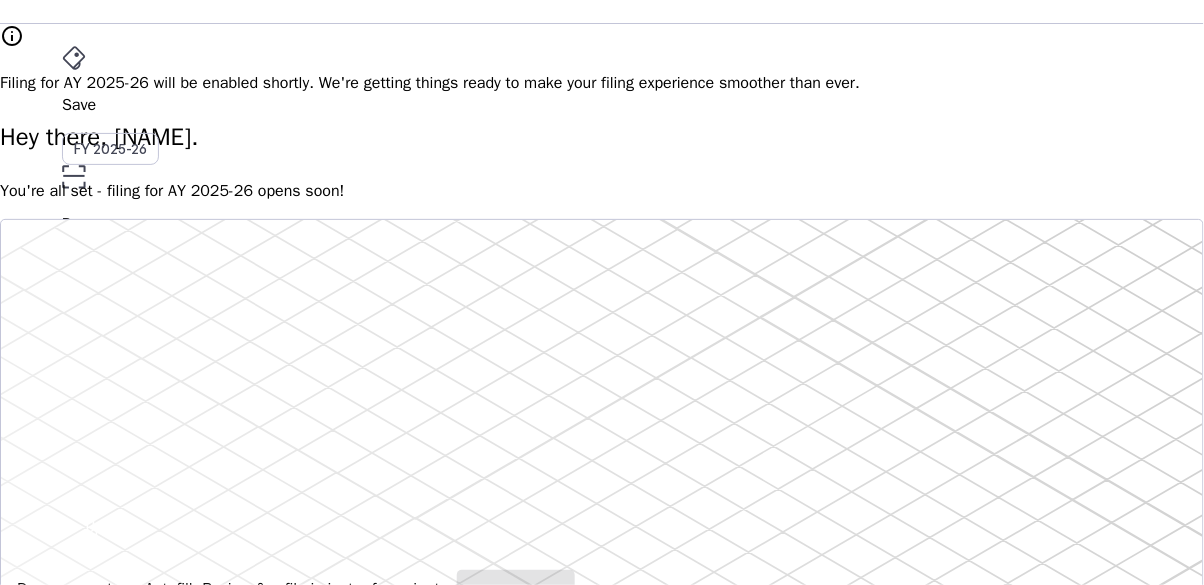 scroll, scrollTop: 0, scrollLeft: 0, axis: both 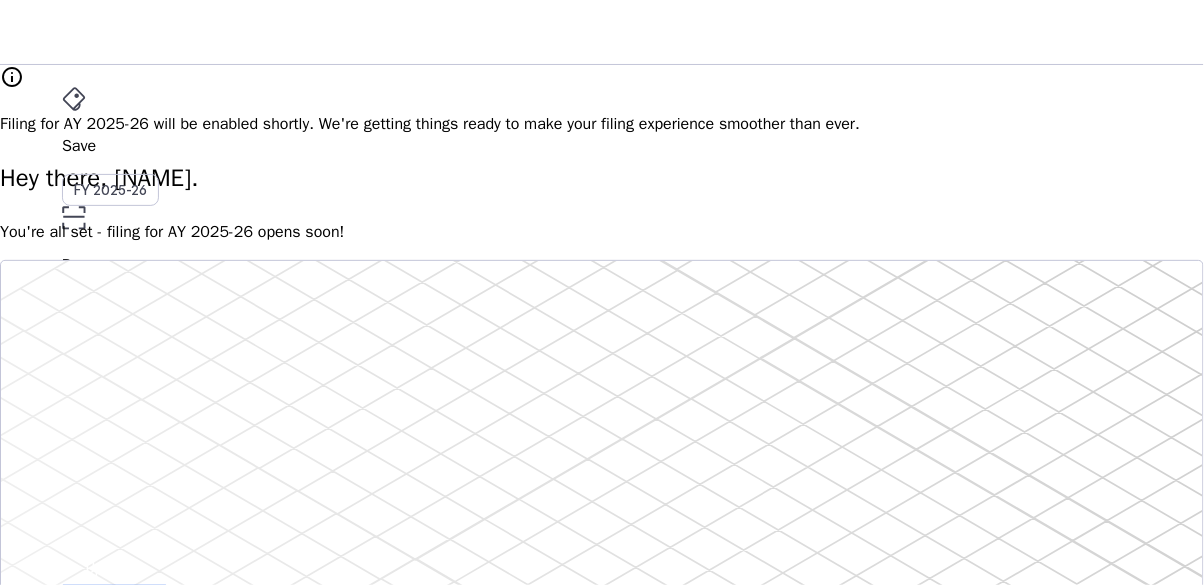 click on "File AY 2025-26" at bounding box center (602, 146) 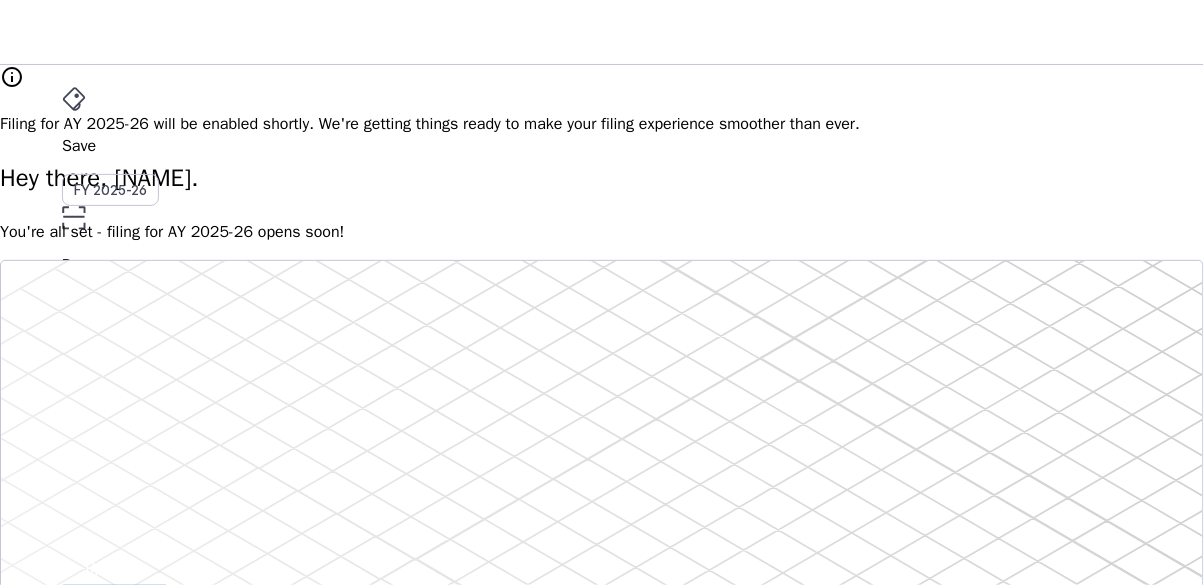click at bounding box center (114, 567) 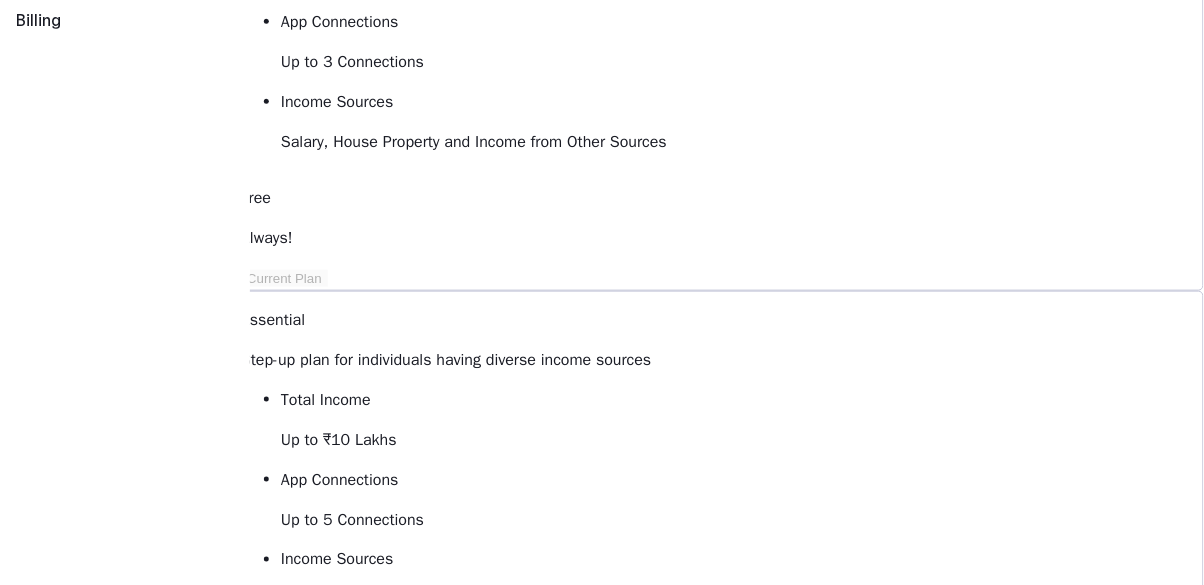 scroll, scrollTop: 332, scrollLeft: 0, axis: vertical 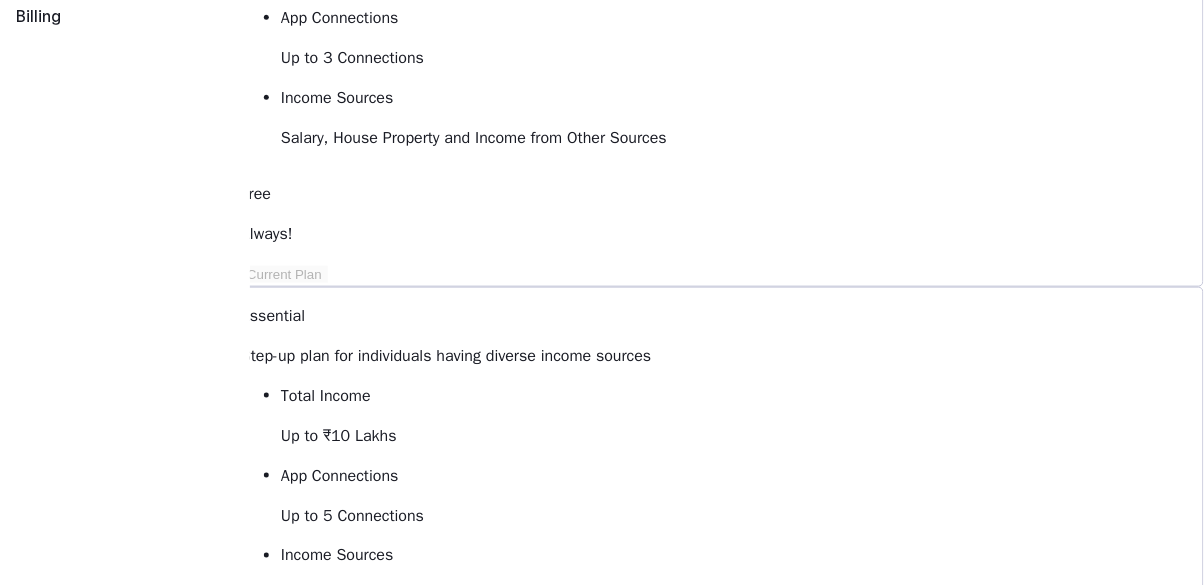 click on "View Comparison" at bounding box center [298, 1375] 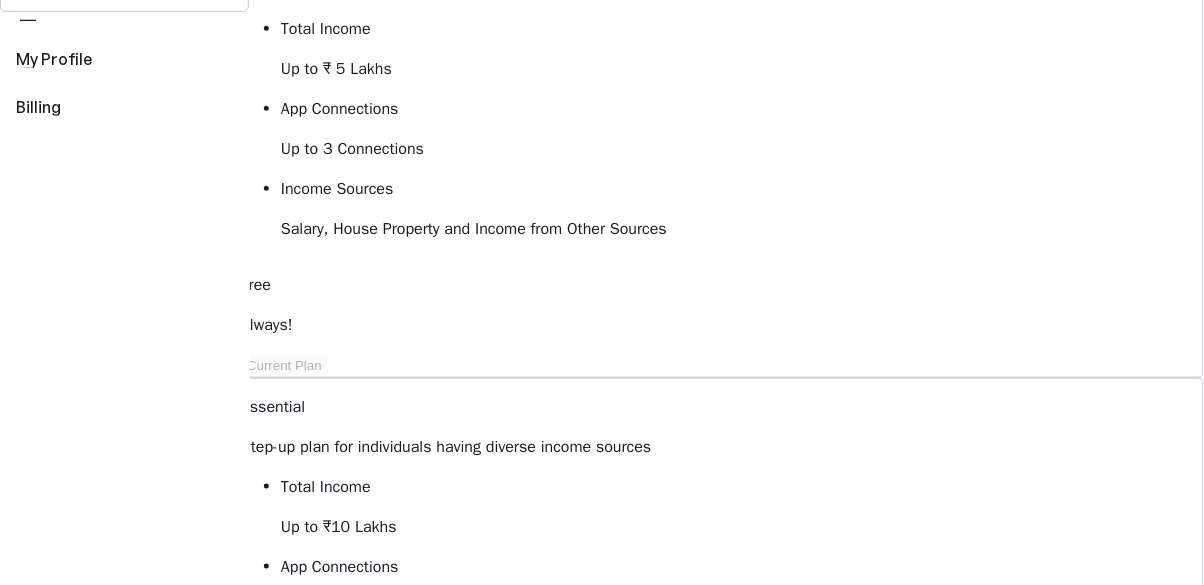 scroll, scrollTop: 0, scrollLeft: 0, axis: both 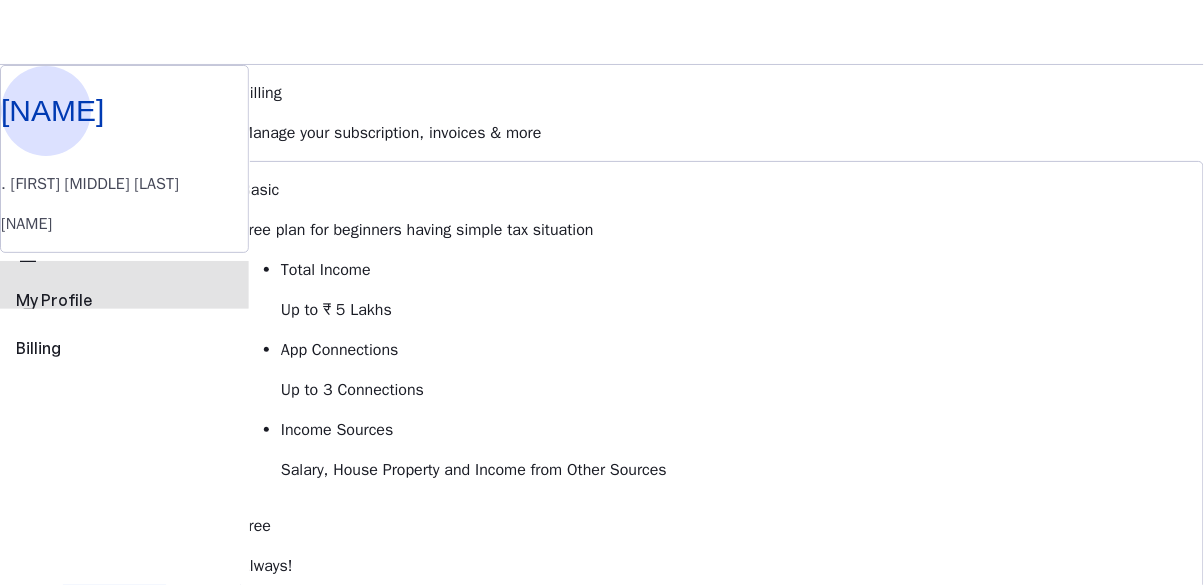 click on "perm_identity My Profile" at bounding box center (124, 285) 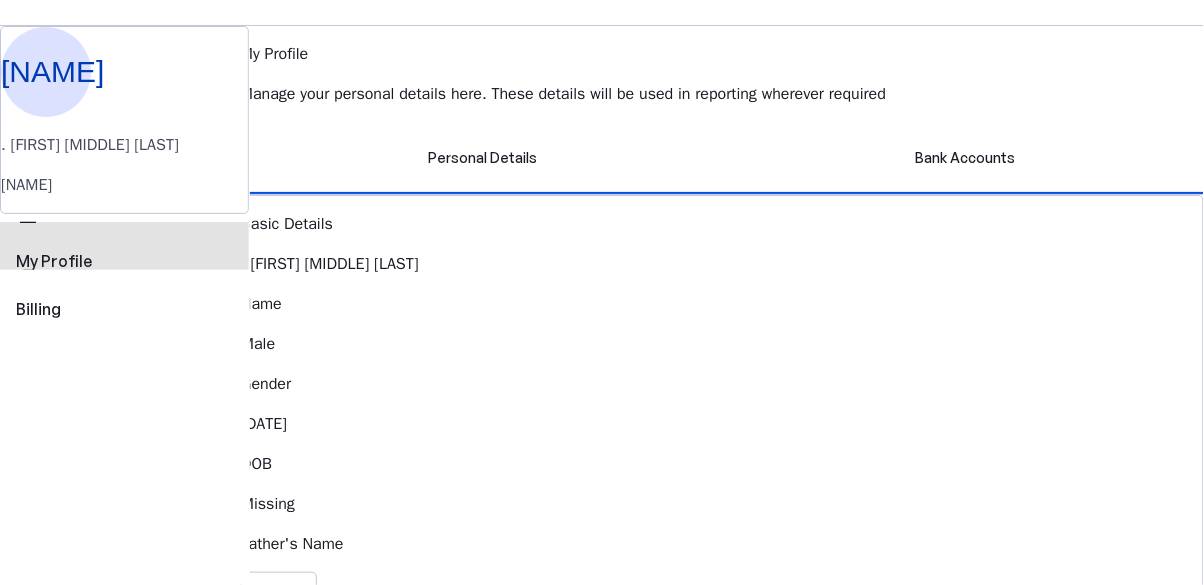 scroll, scrollTop: 41, scrollLeft: 0, axis: vertical 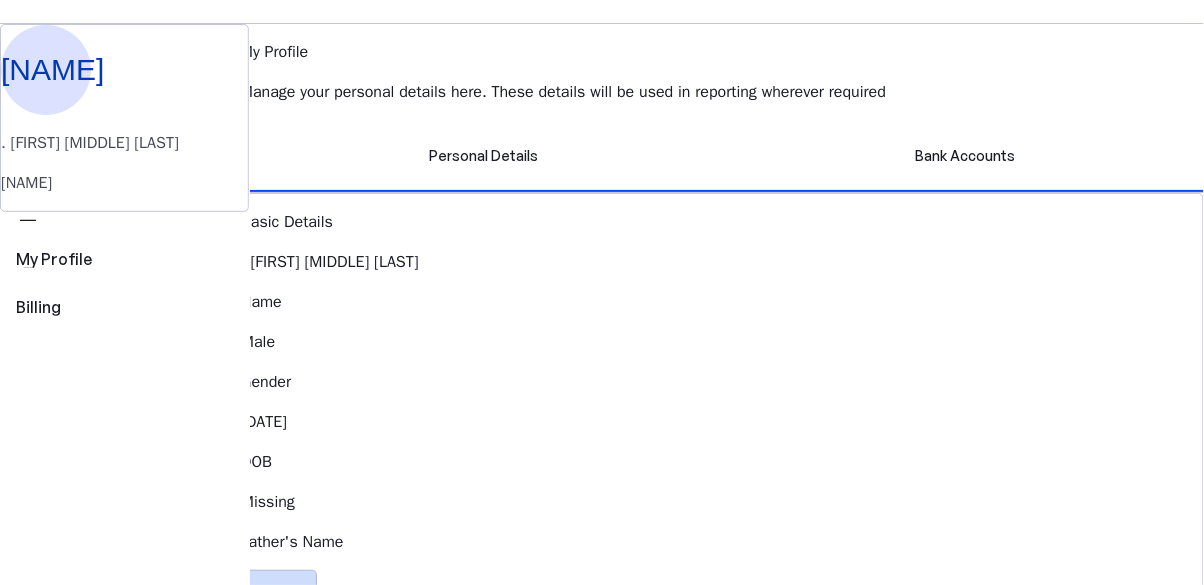 click at bounding box center [279, 590] 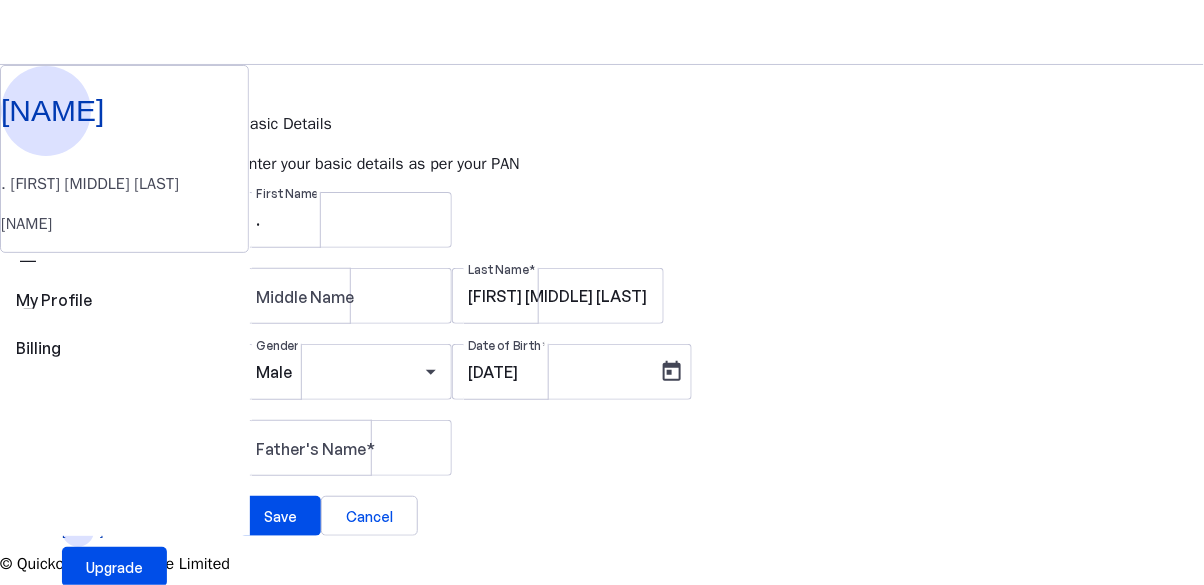 scroll, scrollTop: 1, scrollLeft: 0, axis: vertical 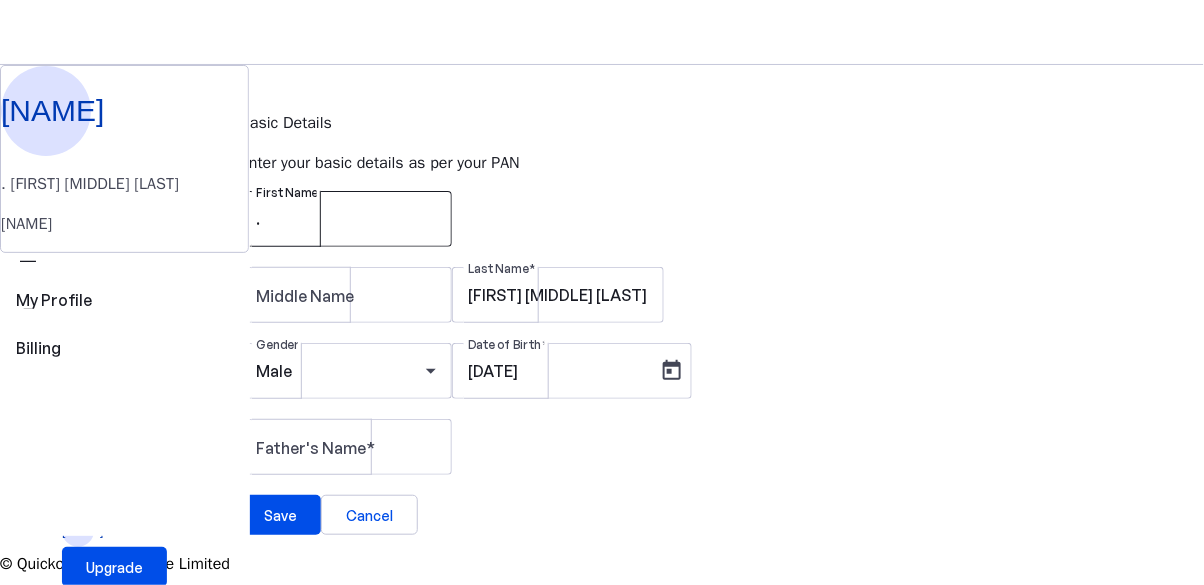 click on "." at bounding box center [346, 219] 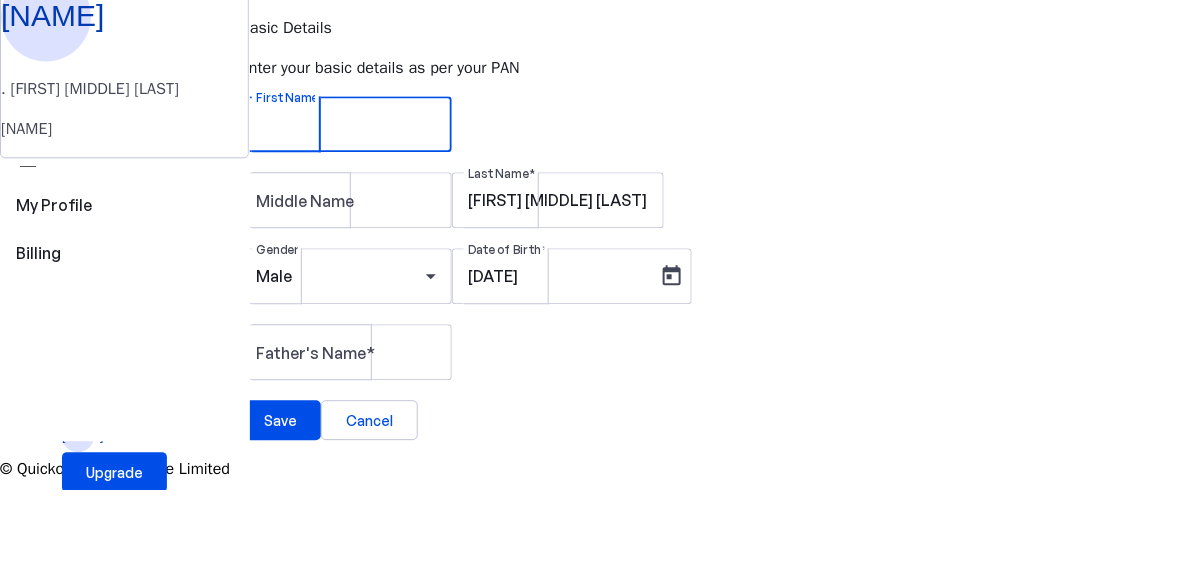 type 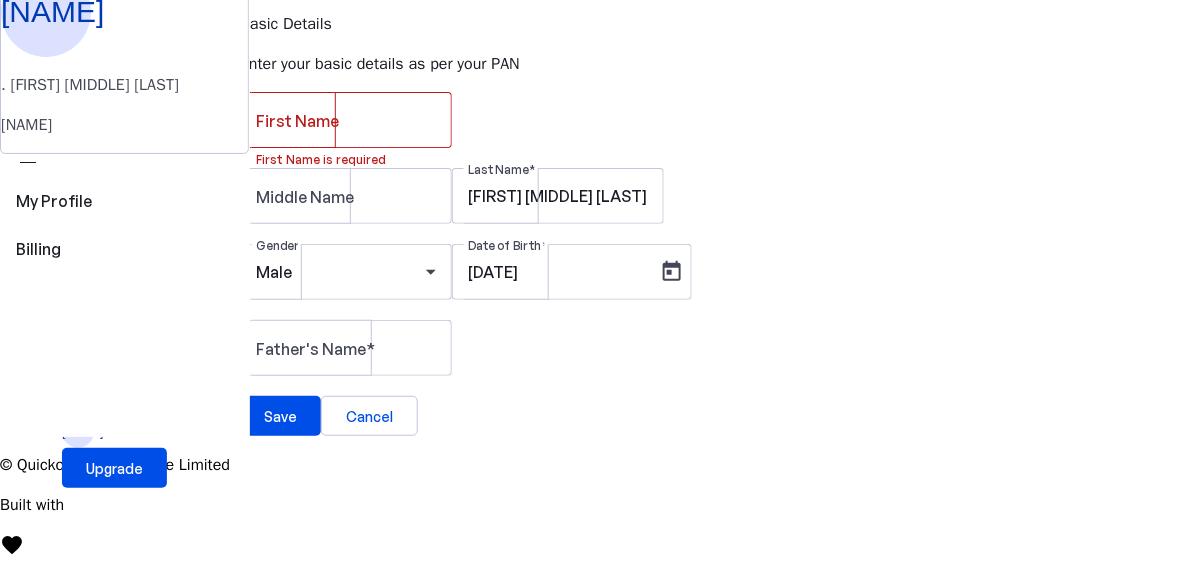scroll, scrollTop: 99, scrollLeft: 0, axis: vertical 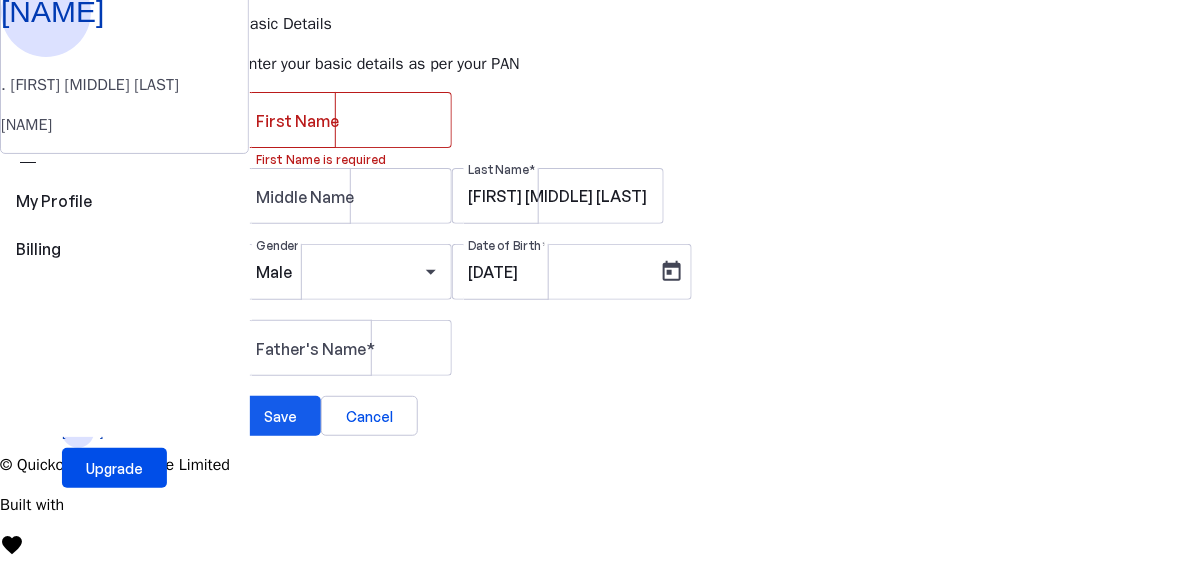 click at bounding box center [280, 416] 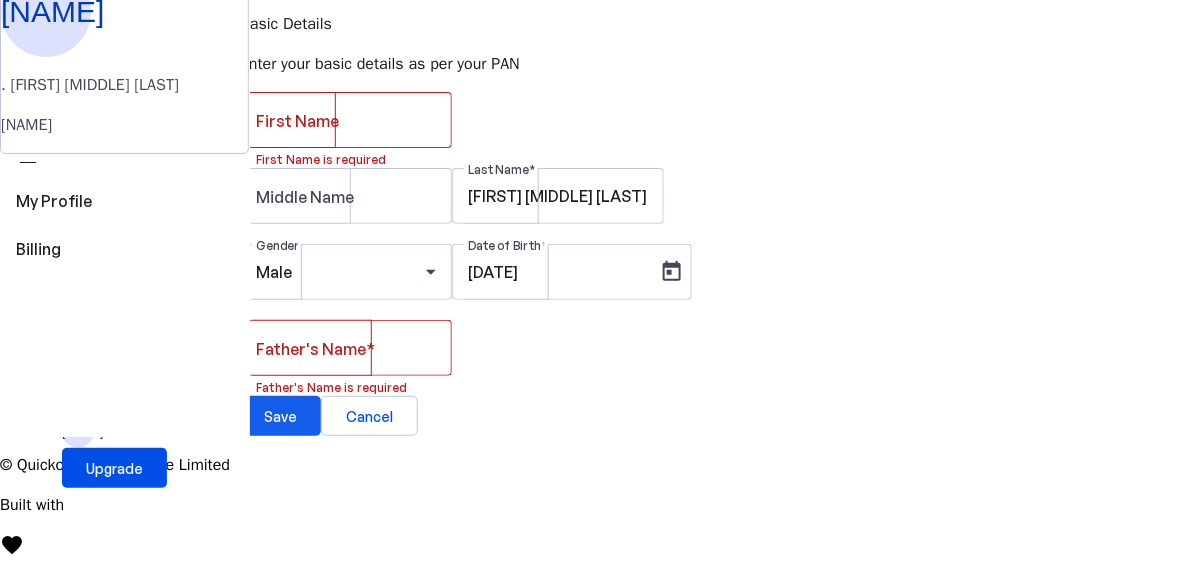 scroll, scrollTop: 0, scrollLeft: 0, axis: both 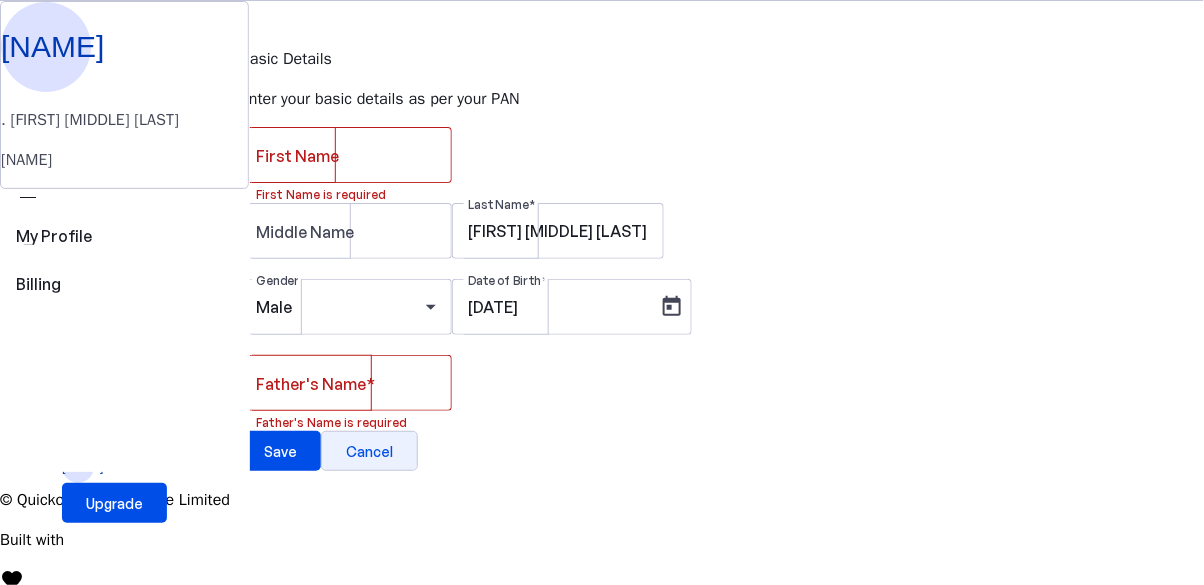 click at bounding box center (369, 451) 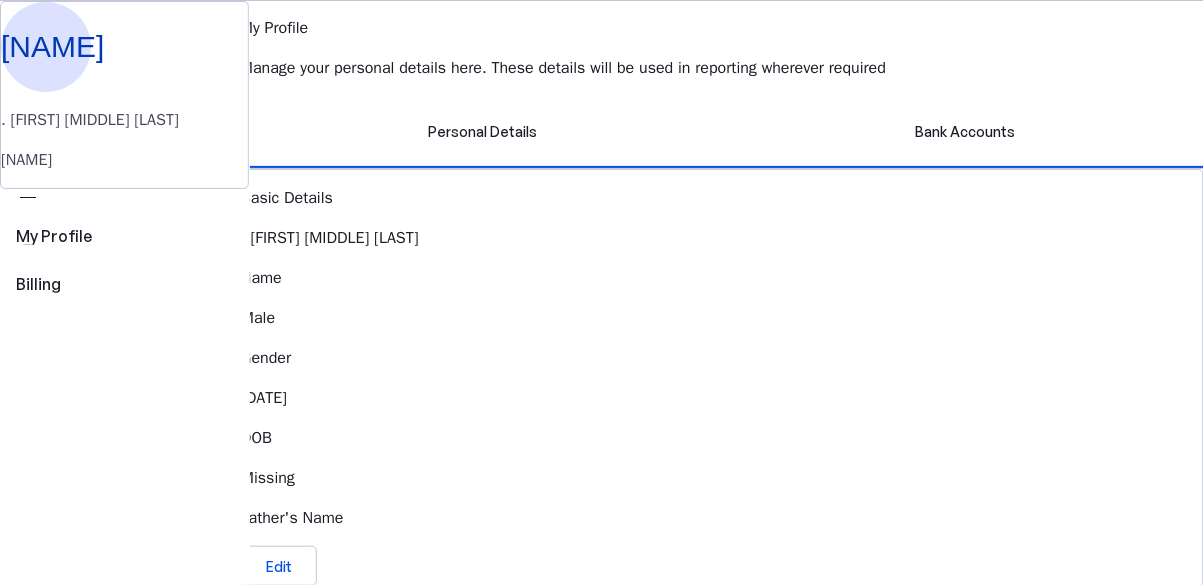 scroll, scrollTop: 0, scrollLeft: 0, axis: both 